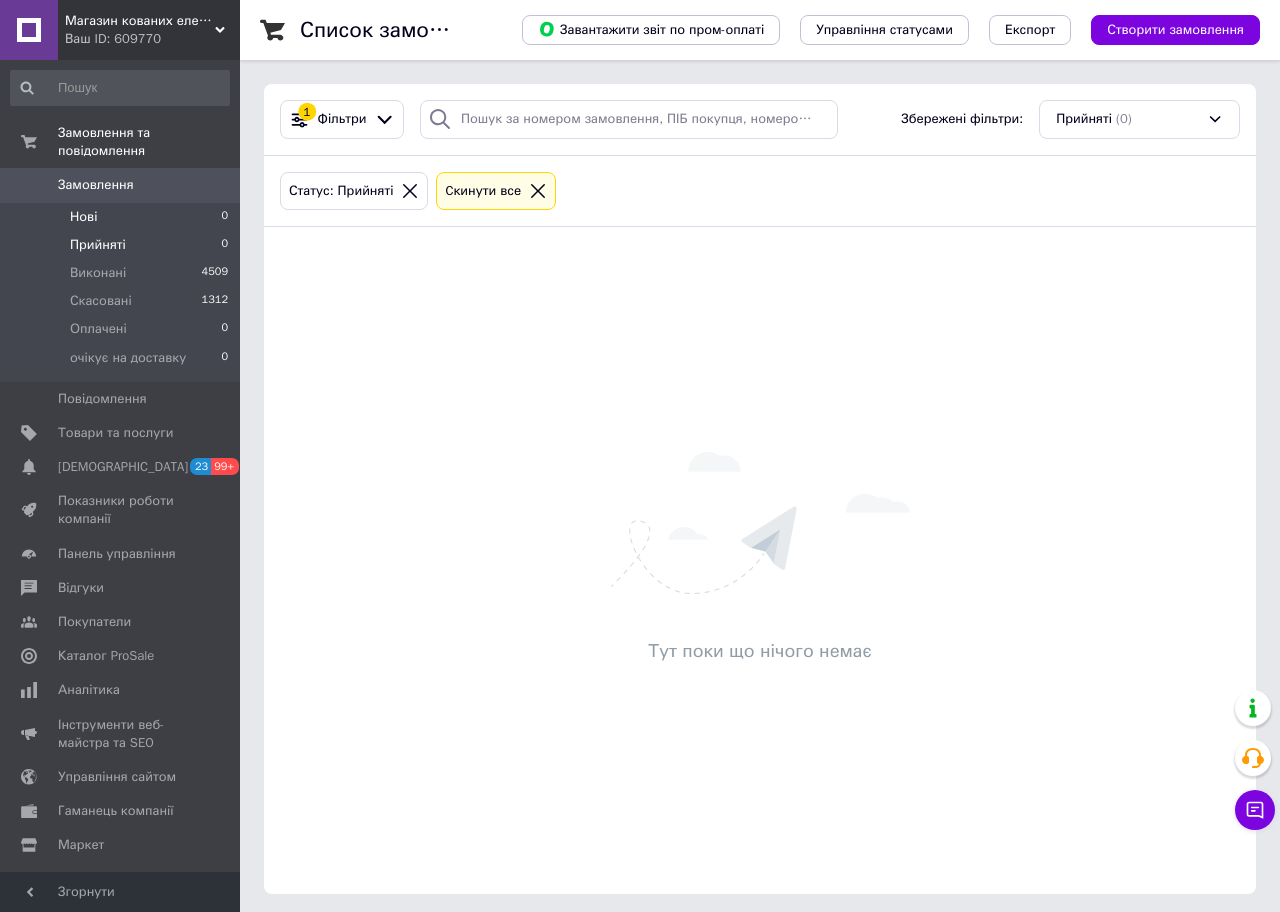 scroll, scrollTop: 0, scrollLeft: 0, axis: both 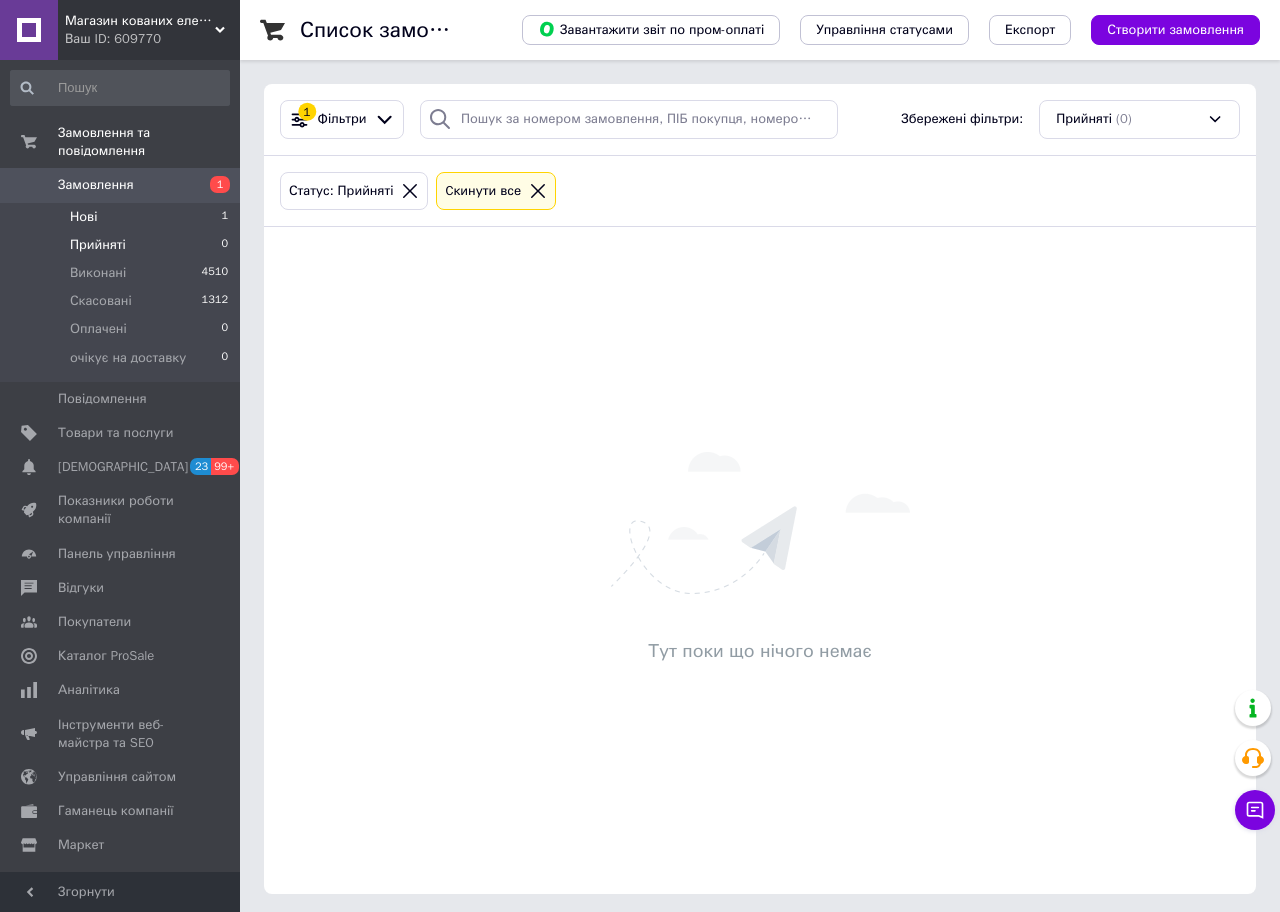 click on "Нові 1" at bounding box center [120, 217] 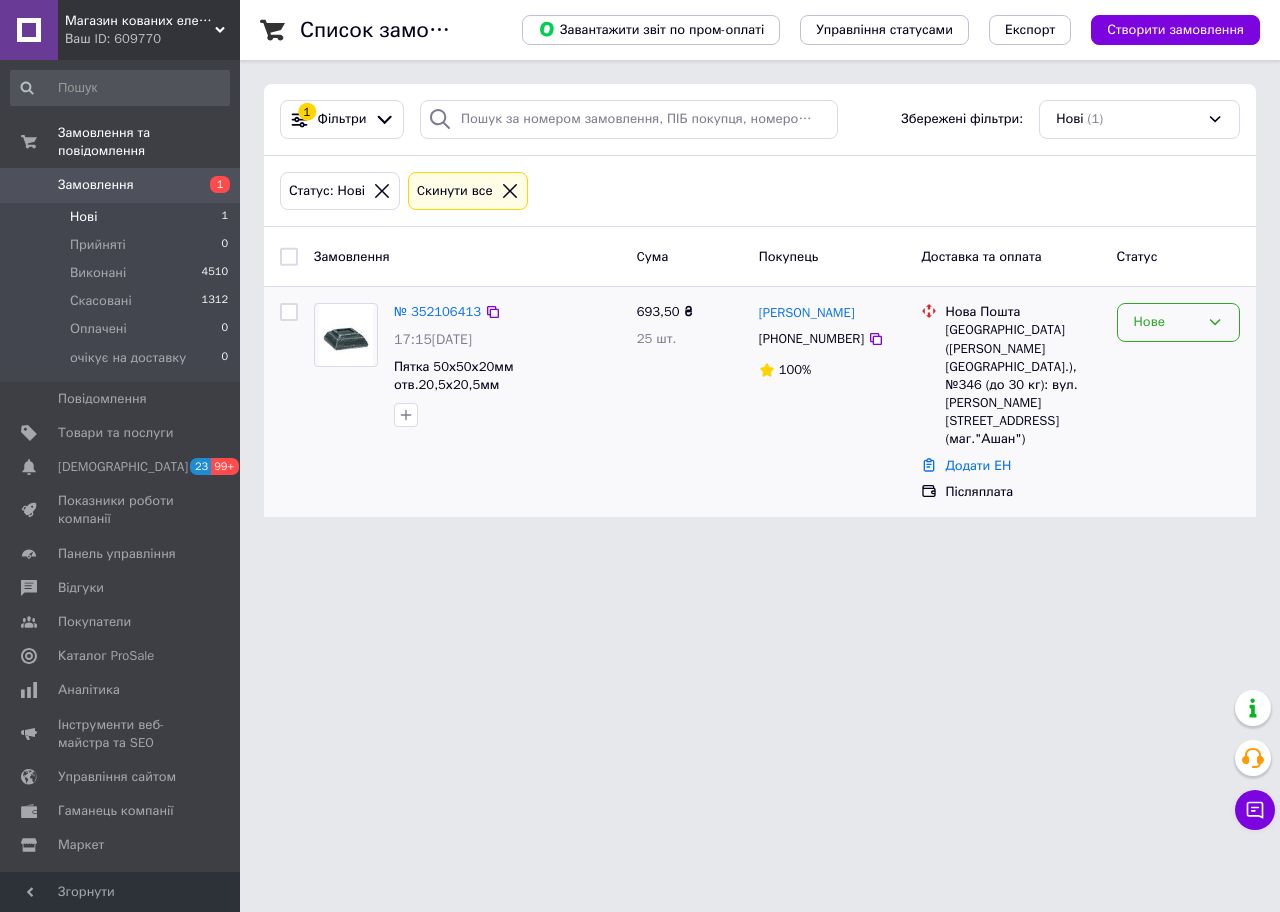 click on "Нове" at bounding box center [1166, 322] 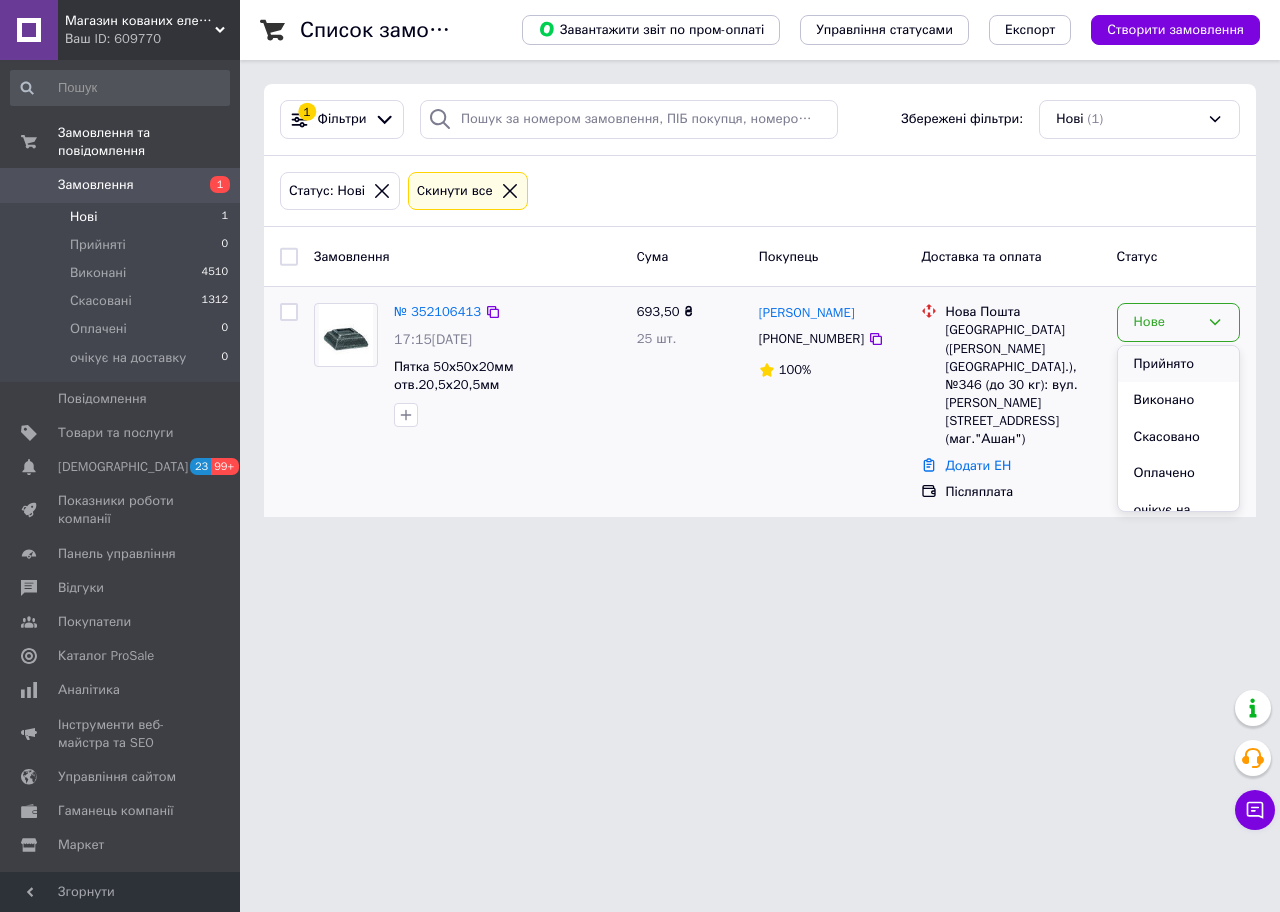 click on "Прийнято" at bounding box center [1178, 364] 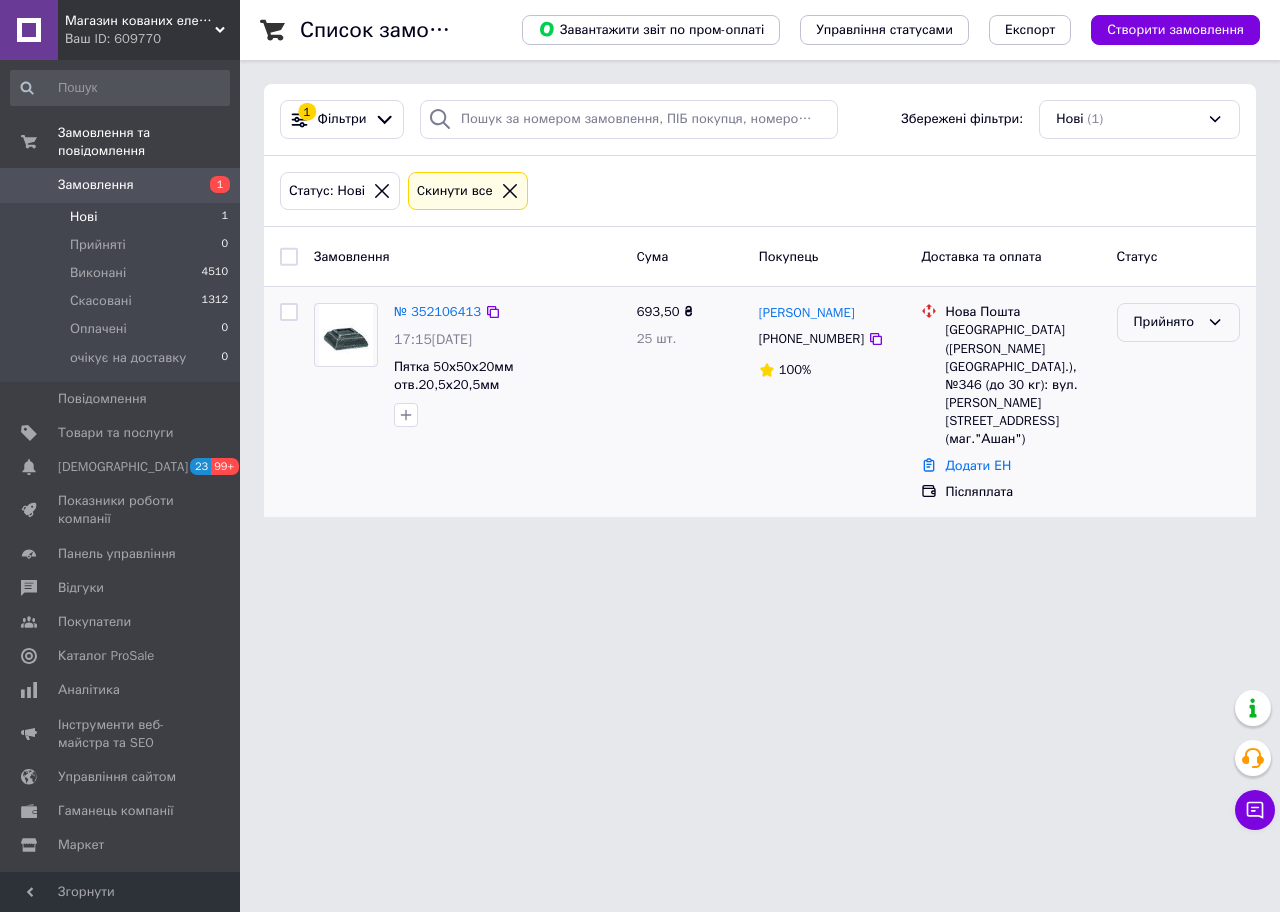click on "Прийнято" at bounding box center (1178, 322) 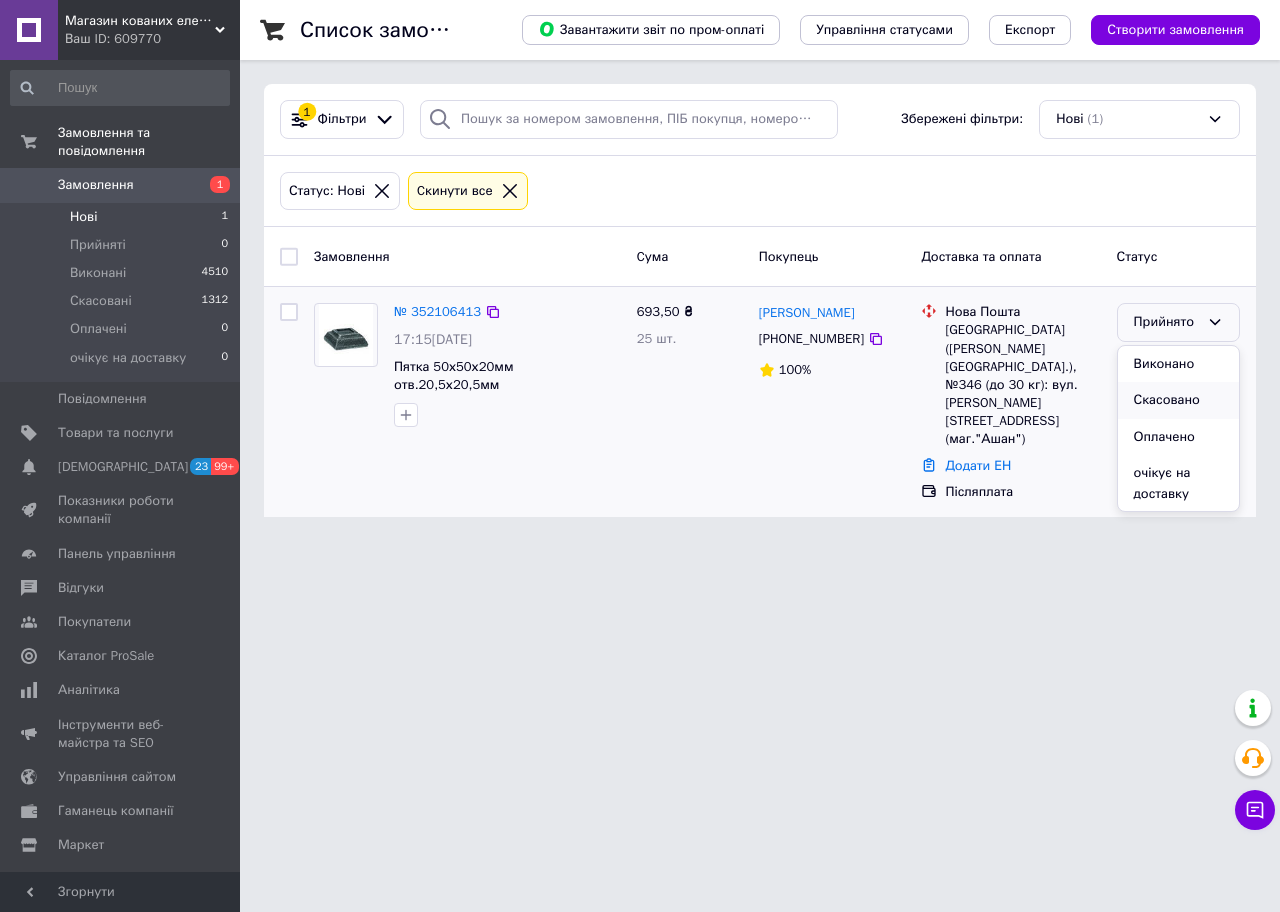 click on "Скасовано" at bounding box center [1178, 400] 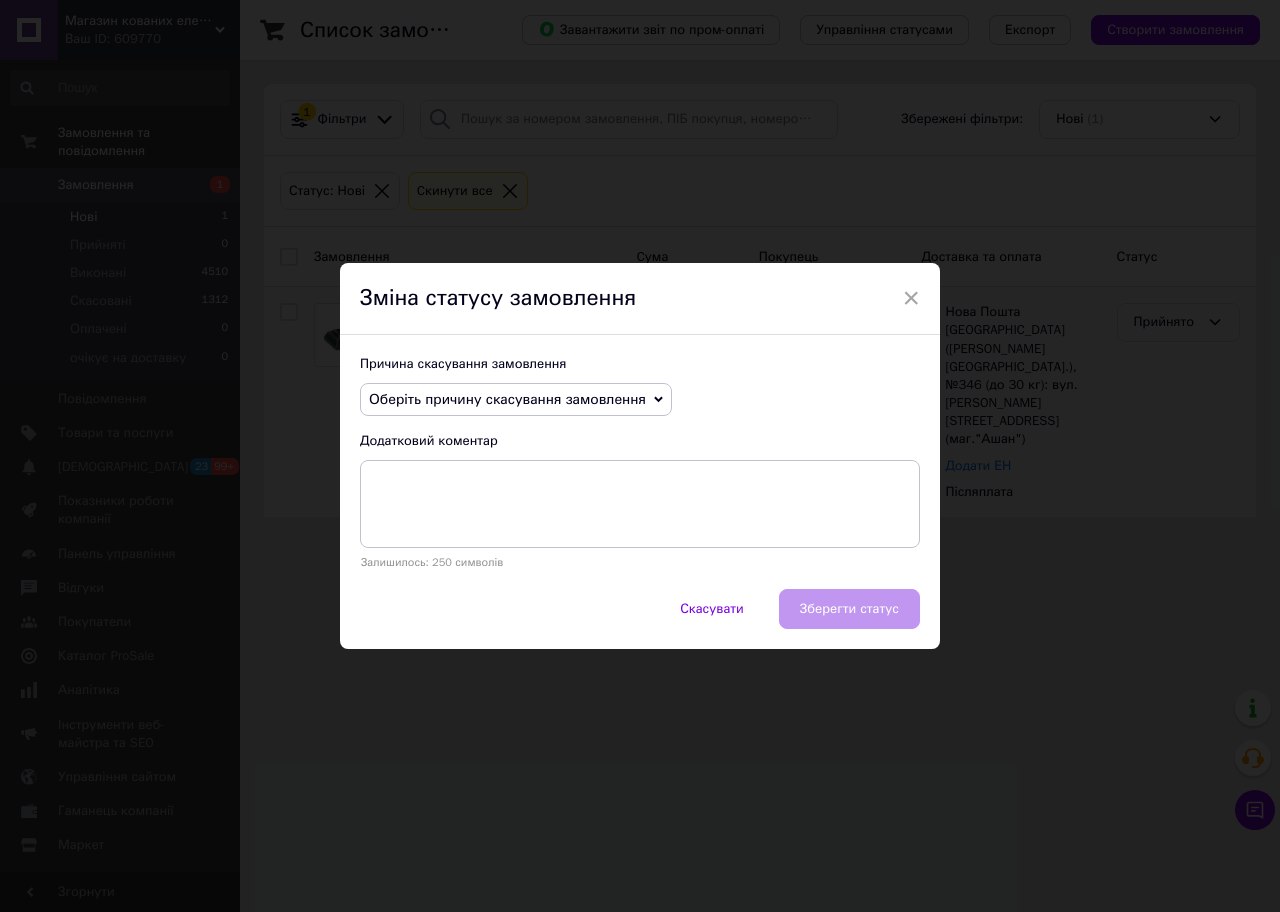 click on "Оберіть причину скасування замовлення" at bounding box center [507, 399] 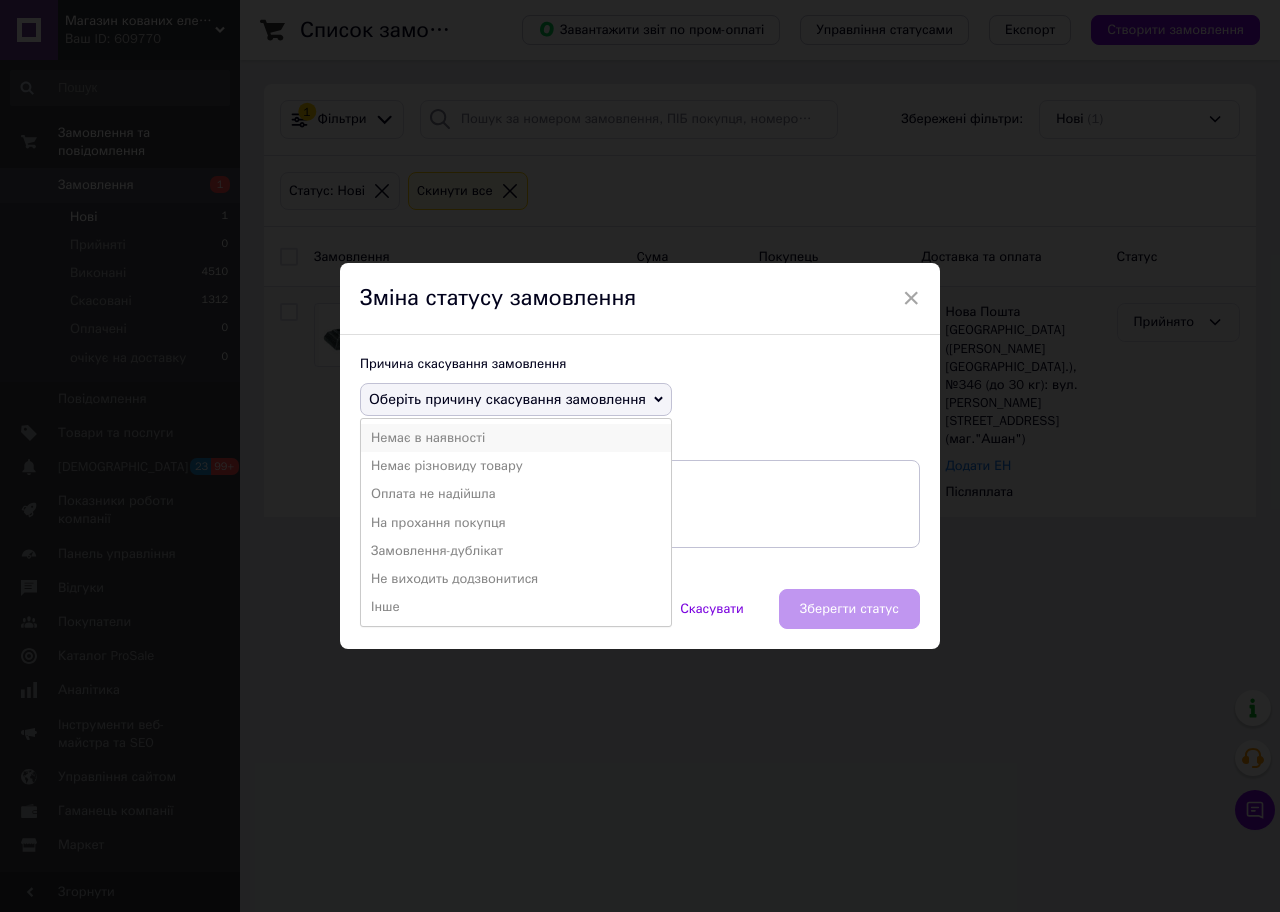 click on "Немає в наявності" at bounding box center (516, 438) 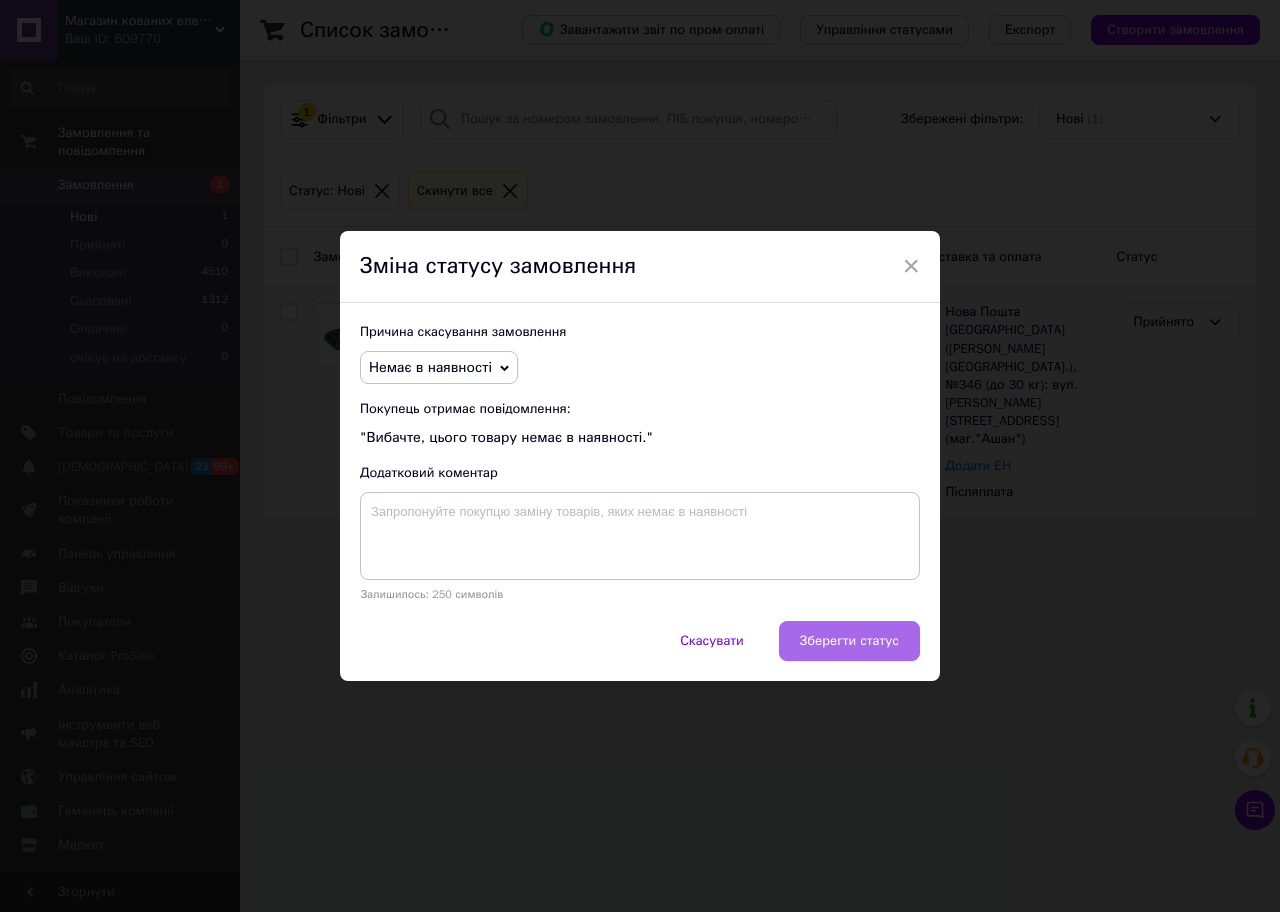 click on "Зберегти статус" at bounding box center (849, 641) 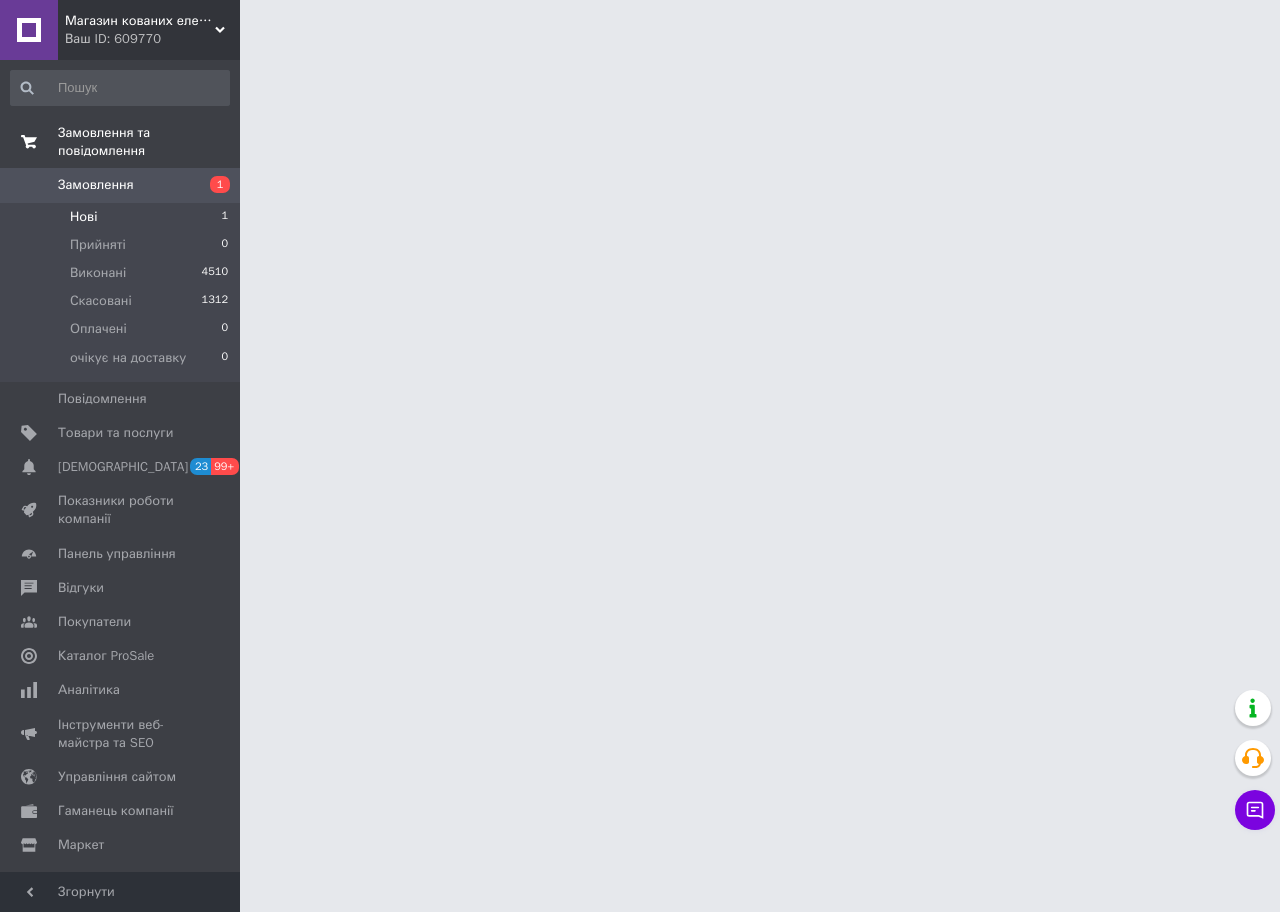 click on "Замовлення та повідомлення" at bounding box center [149, 142] 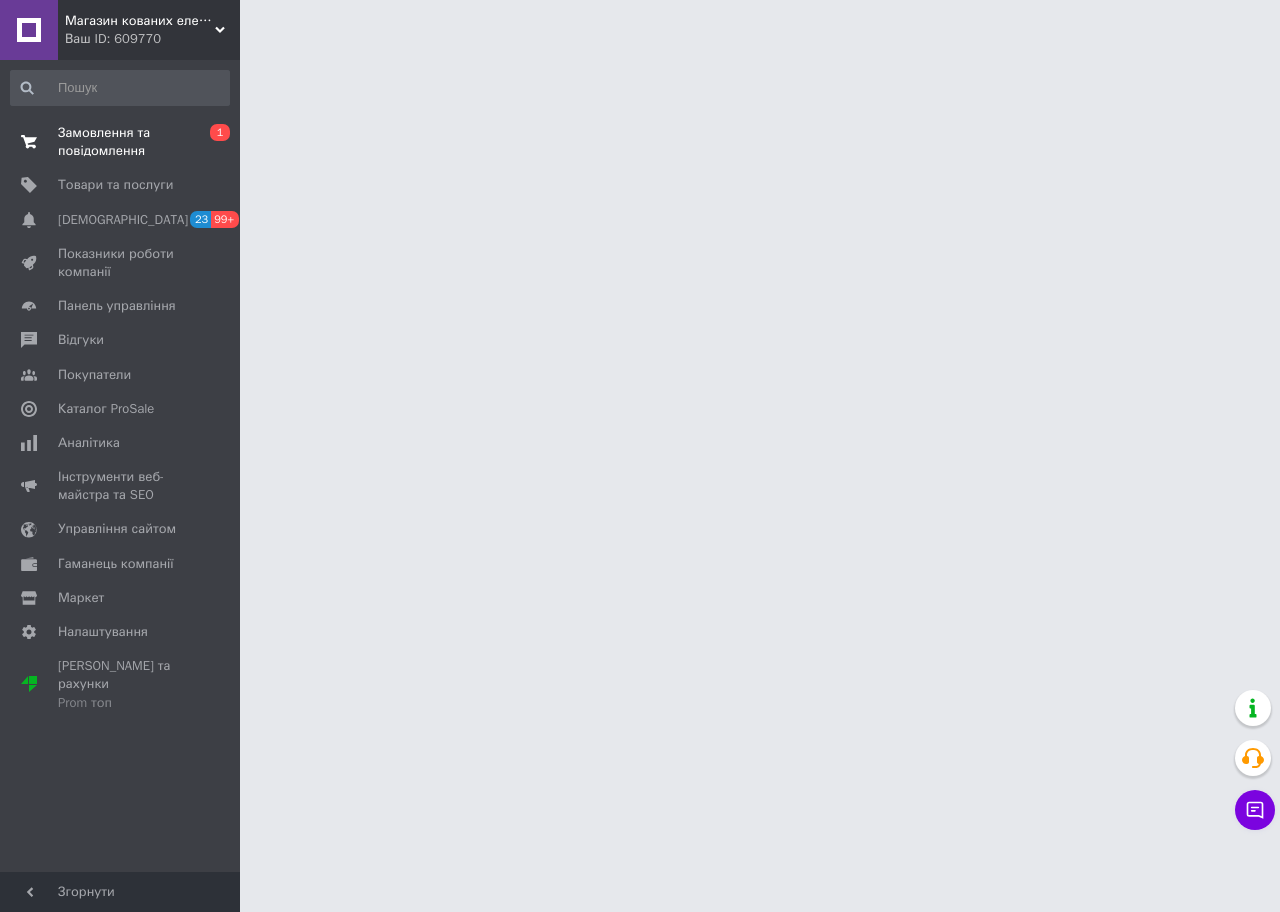 click on "Замовлення та повідомлення" at bounding box center (121, 142) 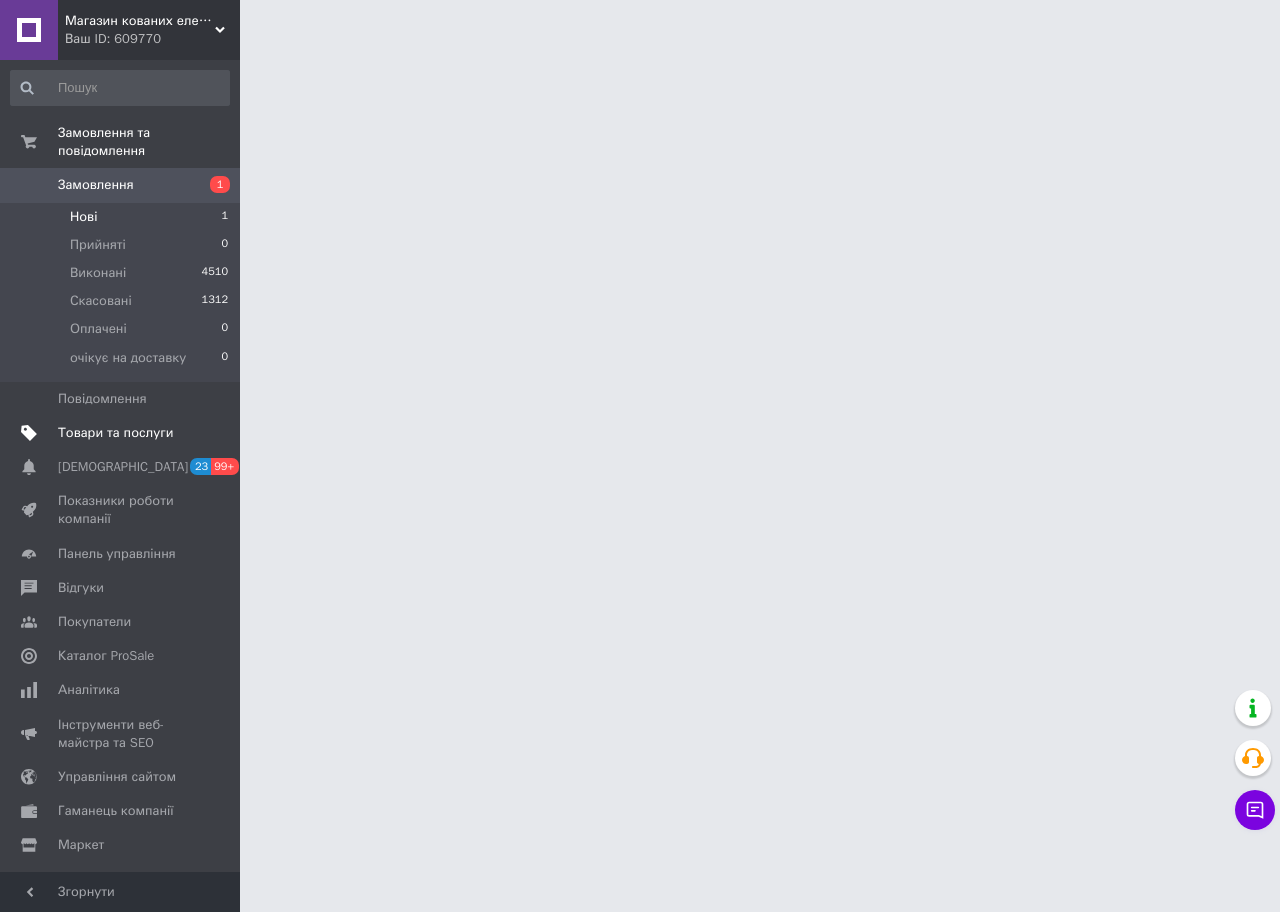 click on "Товари та послуги" at bounding box center [115, 433] 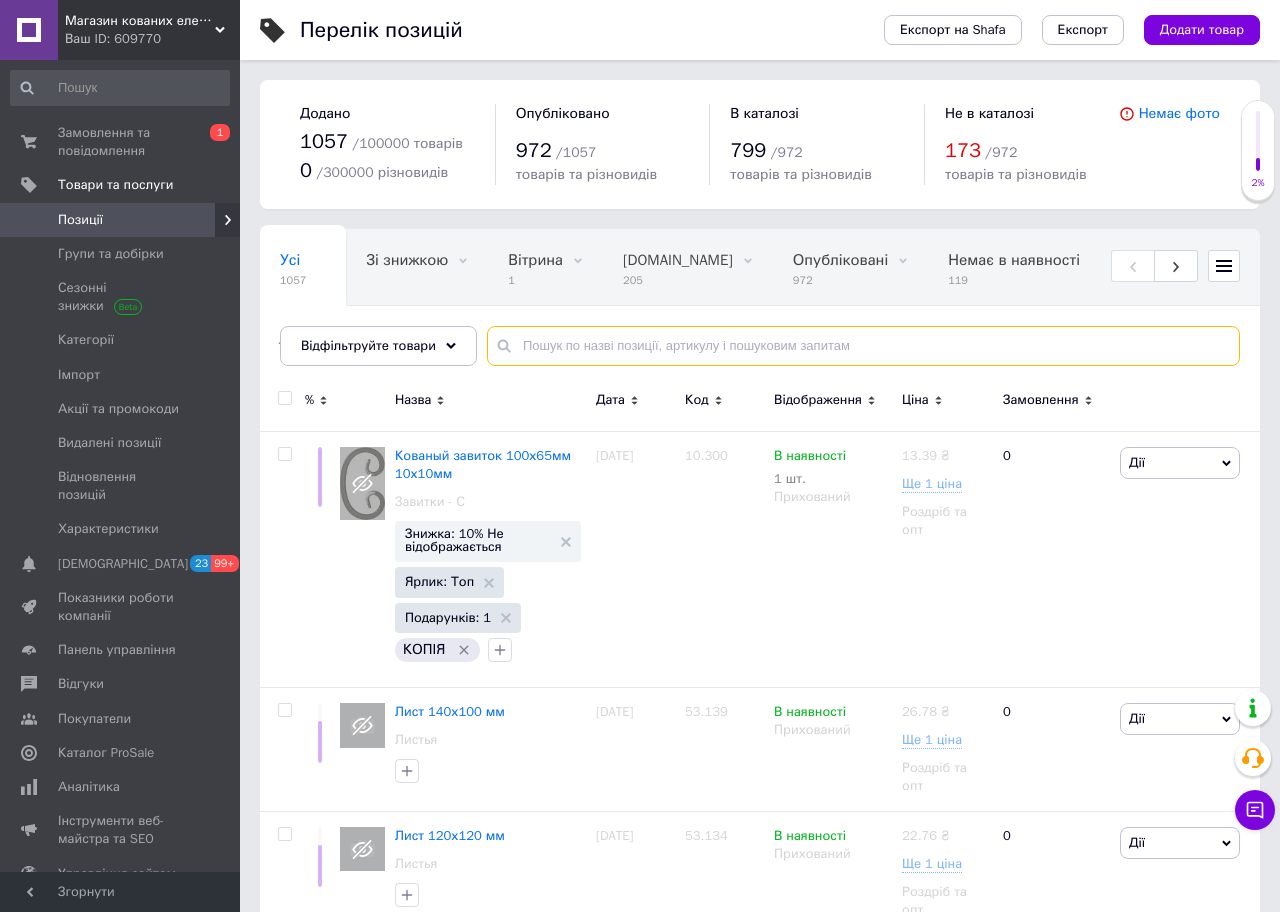 click at bounding box center [863, 346] 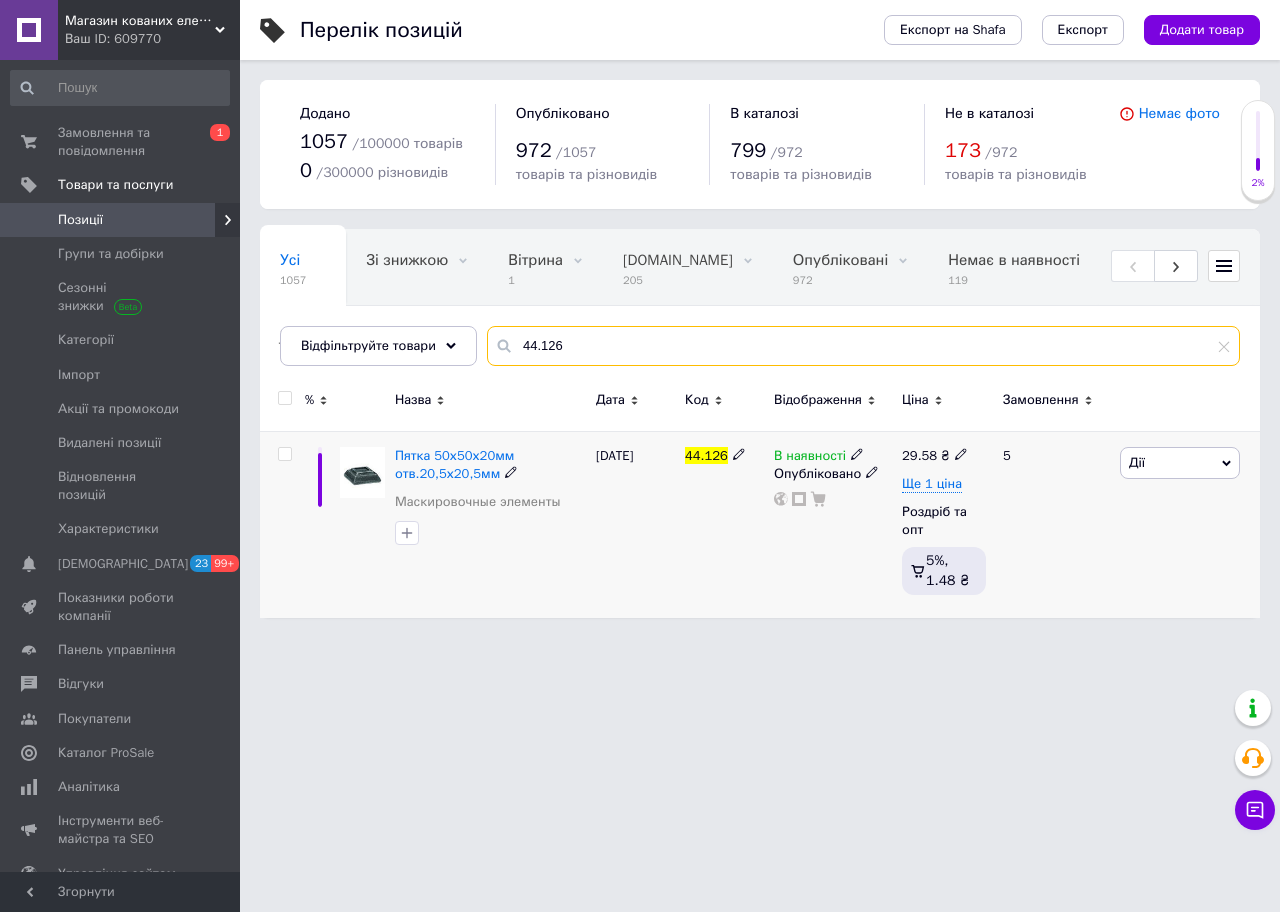 type on "44.126" 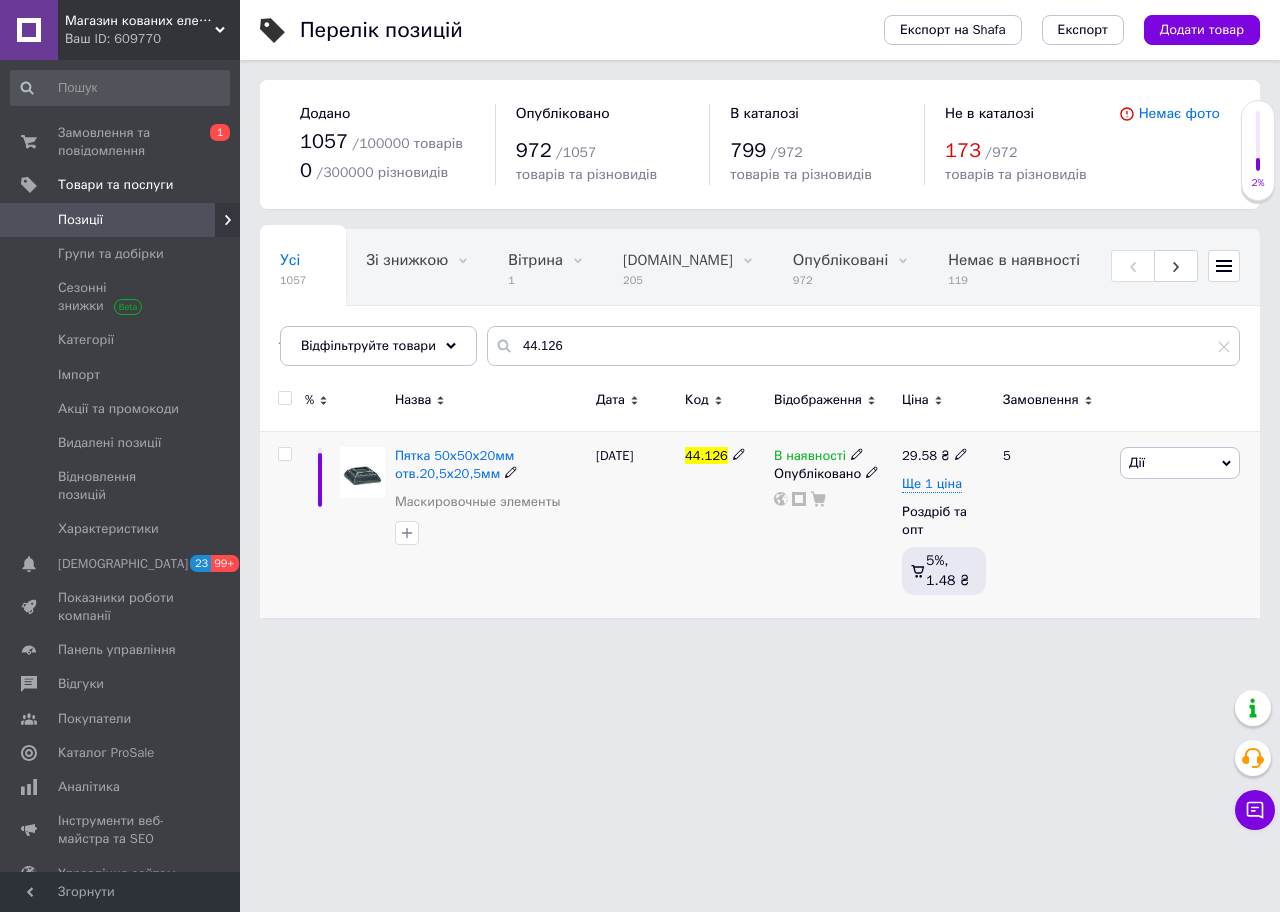 click on "Дії" at bounding box center (1180, 463) 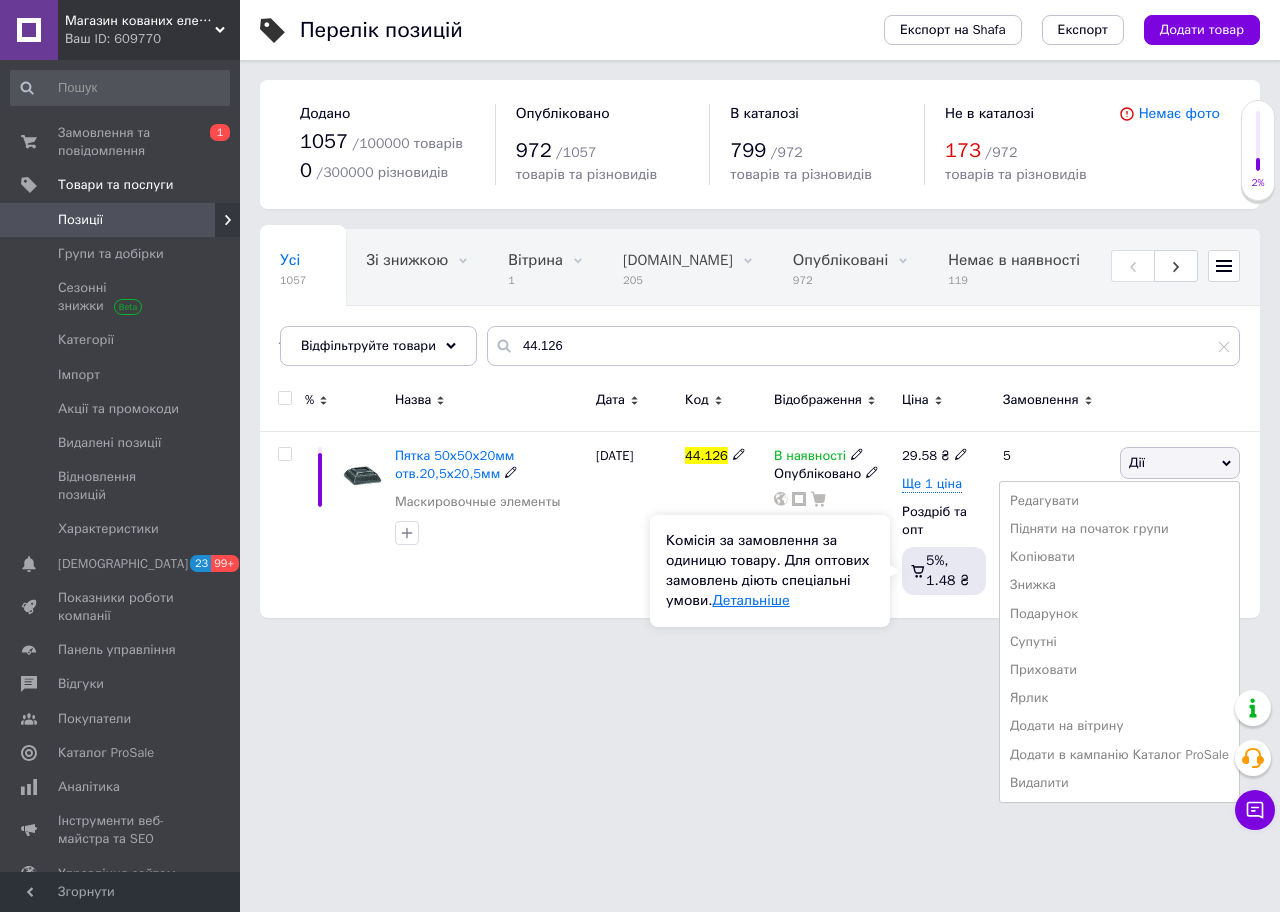 click on "Детальніше" at bounding box center [751, 600] 